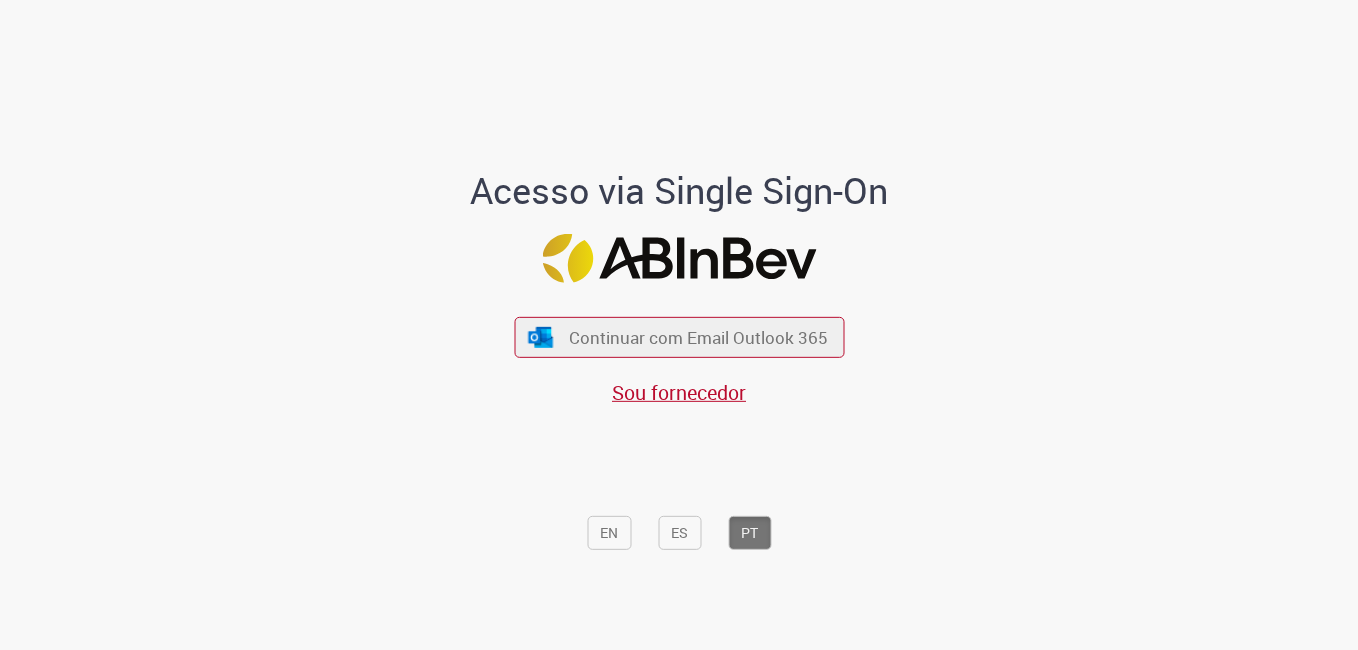 scroll, scrollTop: 0, scrollLeft: 0, axis: both 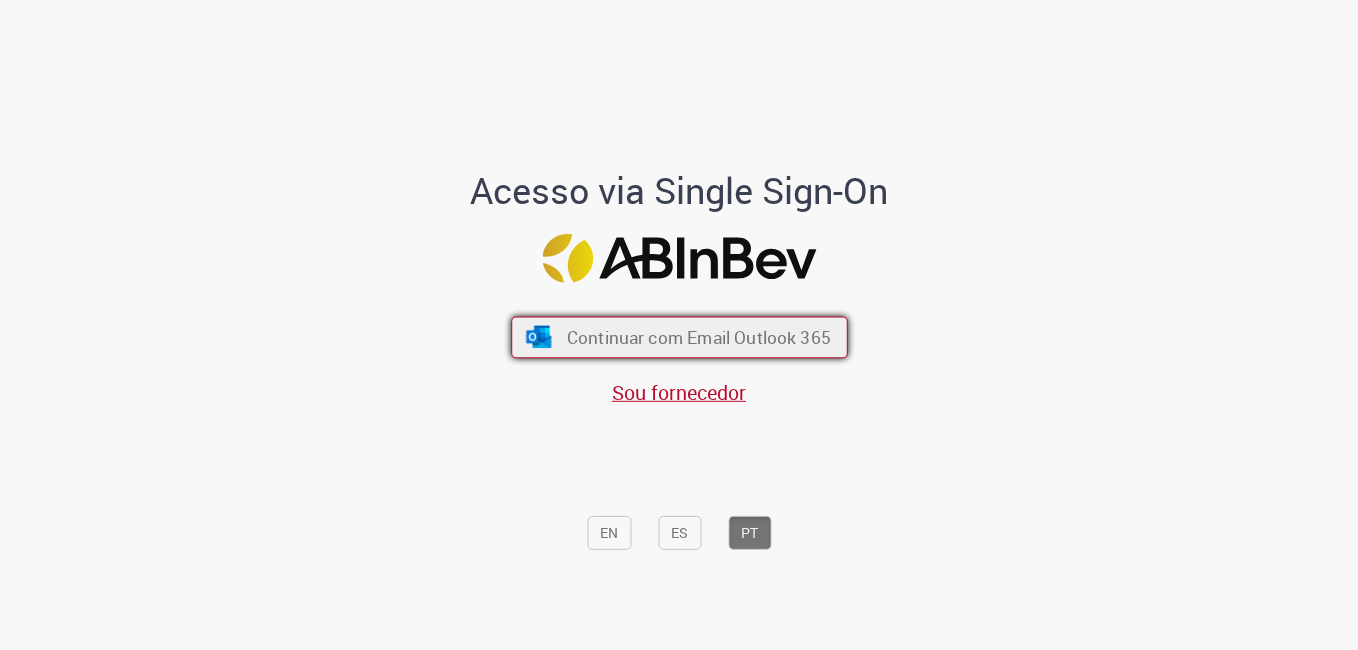 click on "Continuar com Email Outlook 365" at bounding box center [698, 337] 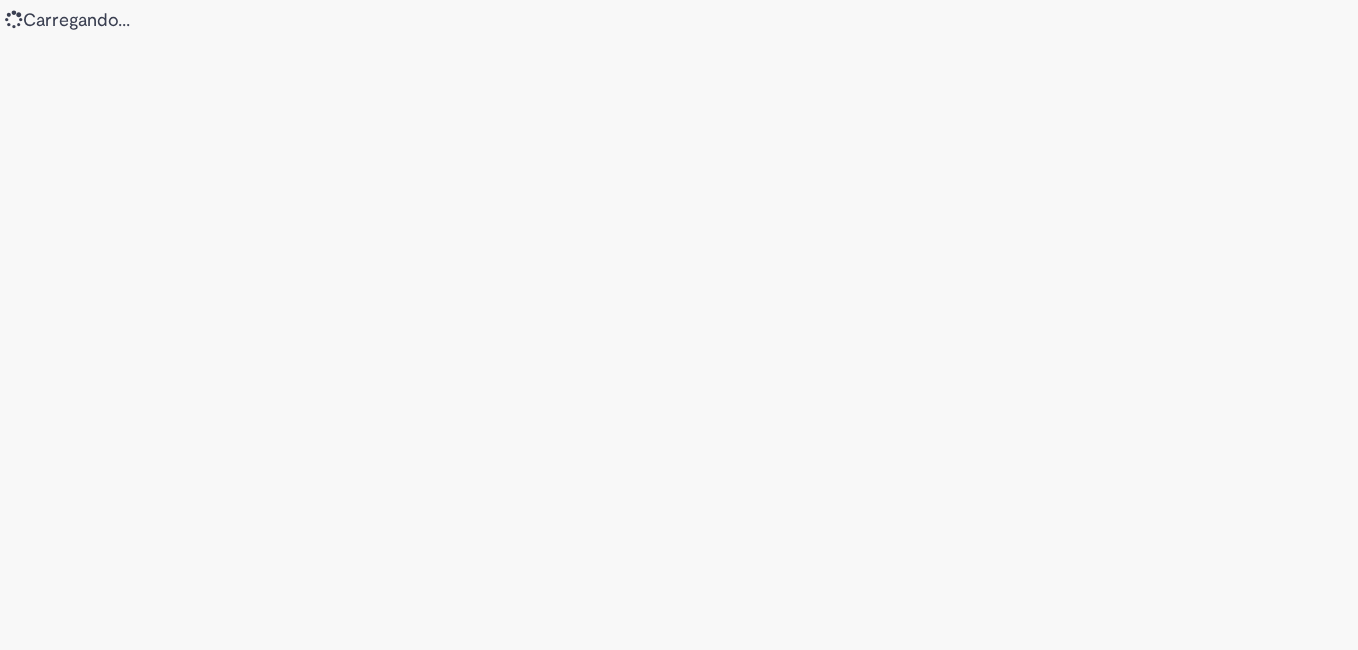 scroll, scrollTop: 0, scrollLeft: 0, axis: both 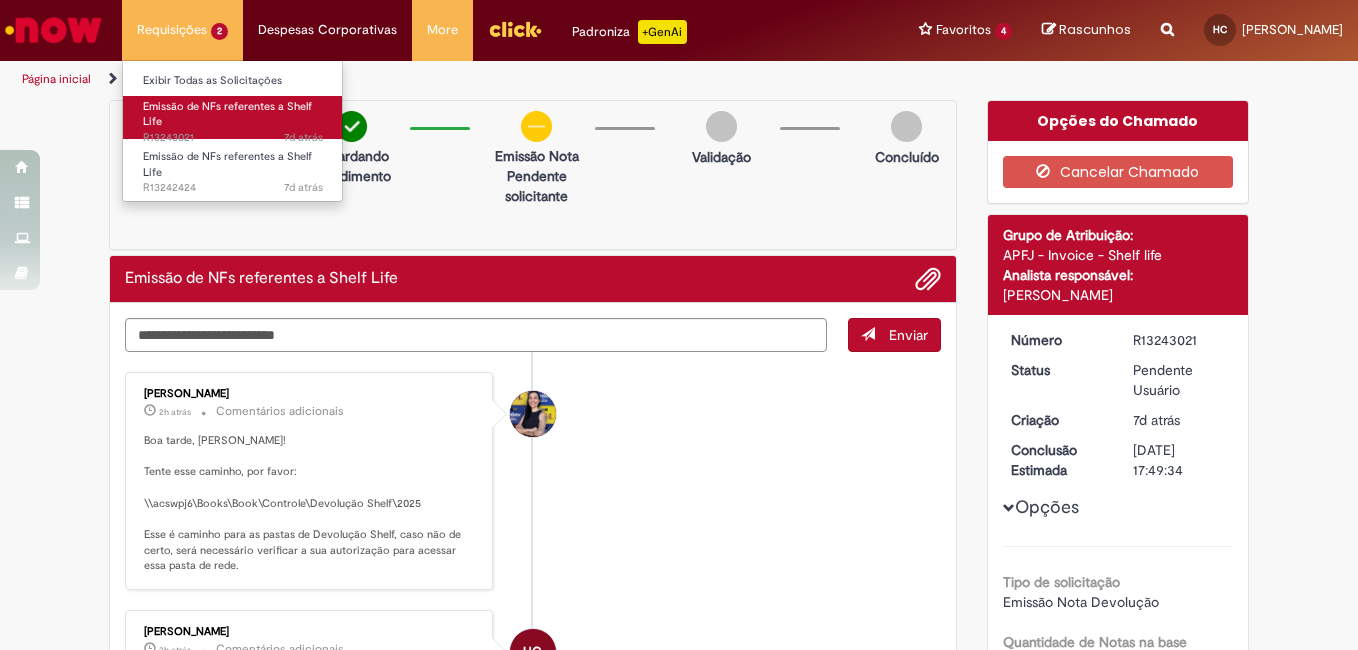 click on "Emissão de NFs referentes a Shelf Life" at bounding box center [227, 114] 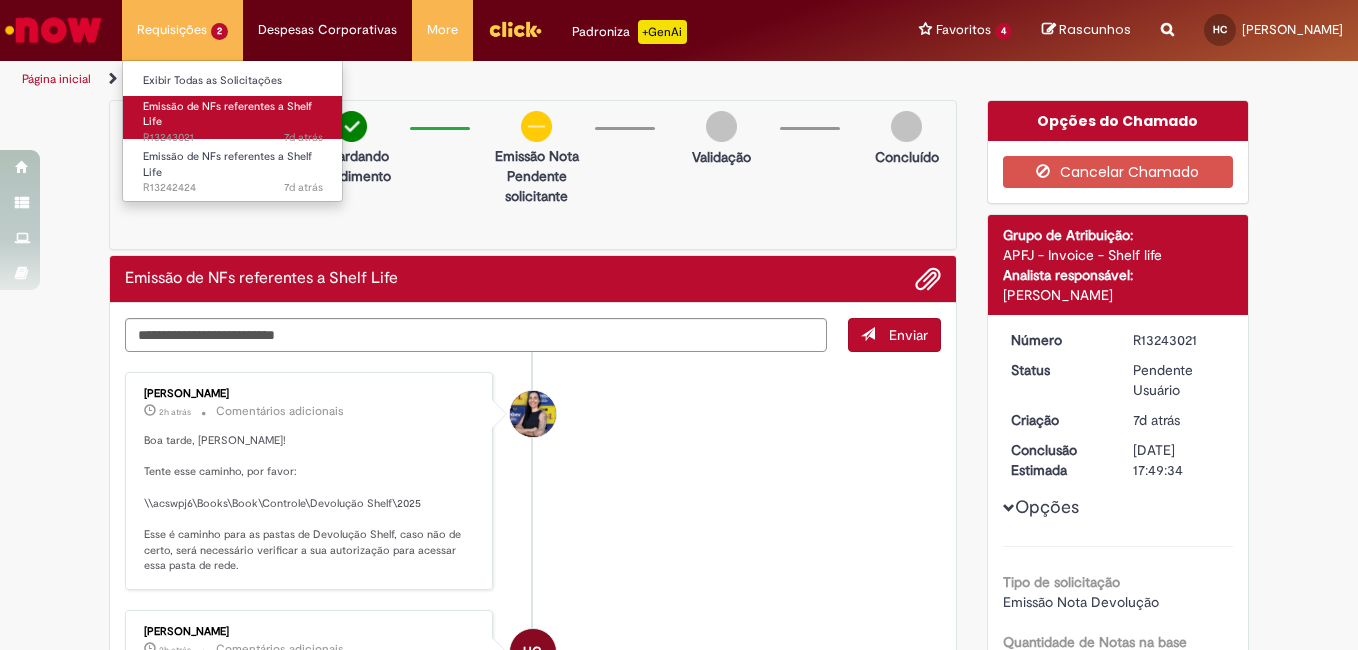 click on "Emissão de NFs referentes a Shelf Life
7d atrás 7 dias atrás  R13243021" at bounding box center [233, 117] 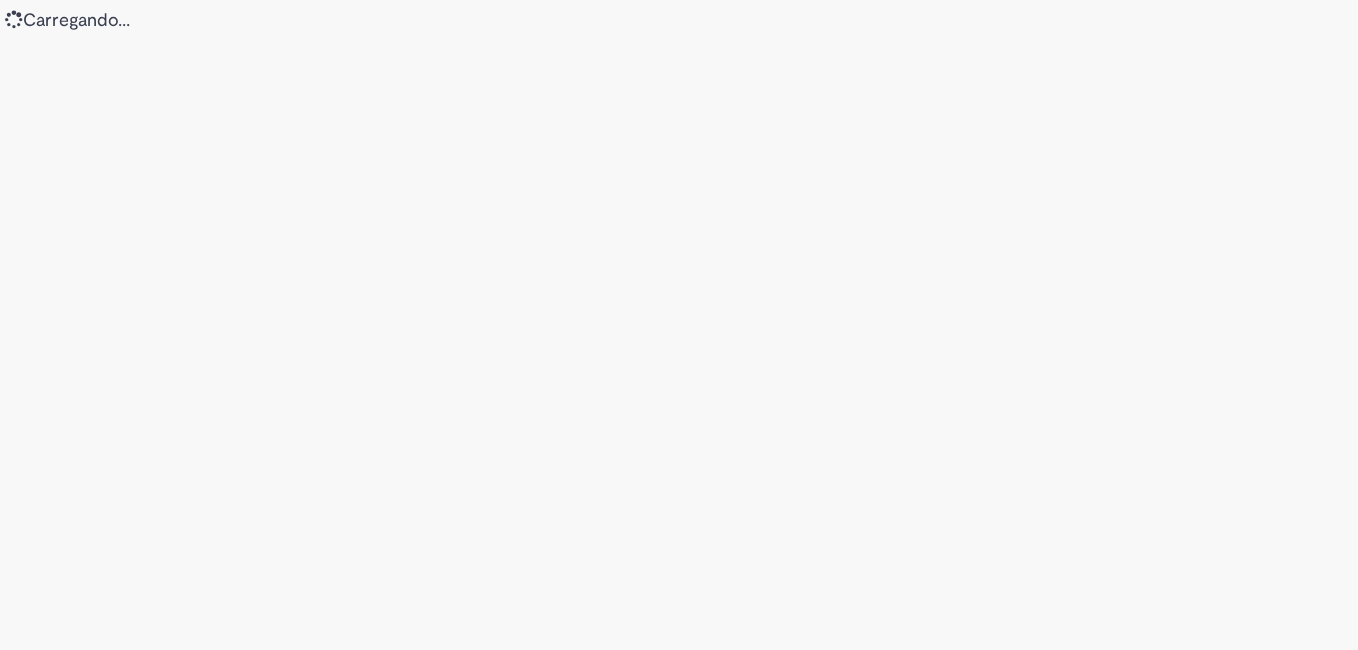scroll, scrollTop: 0, scrollLeft: 0, axis: both 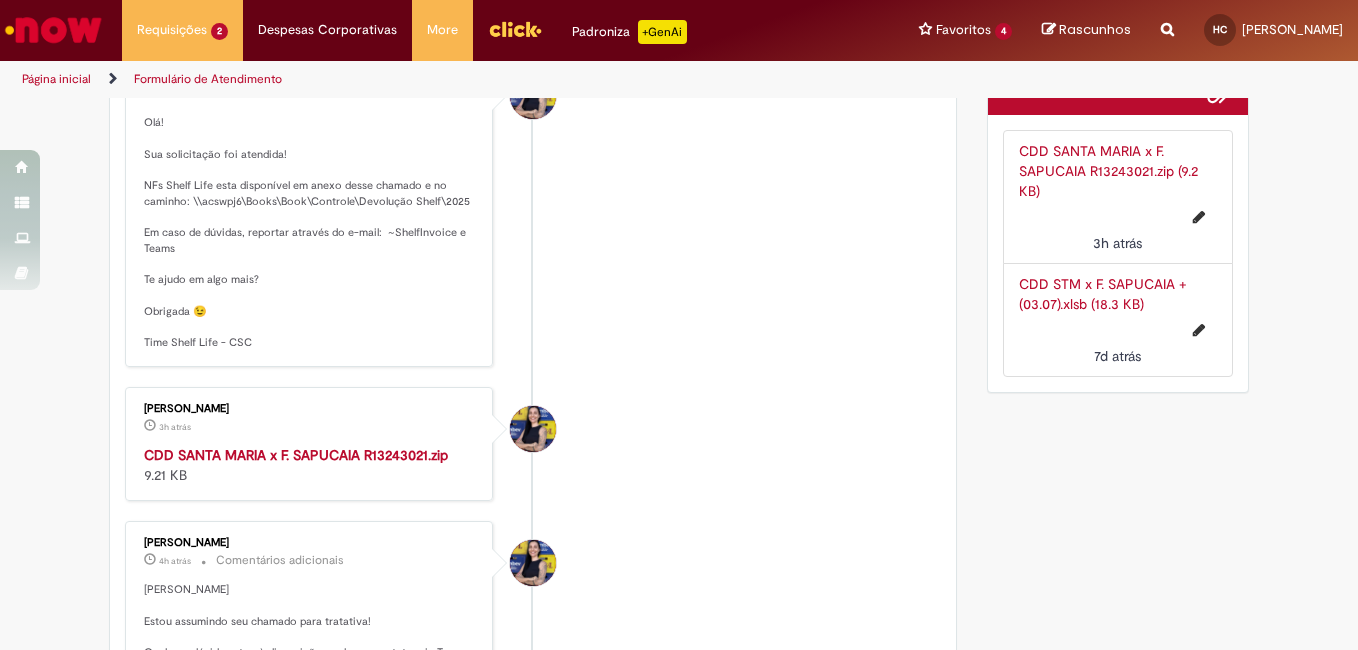 click on "CDD SANTA MARIA x F. SAPUCAIA R13243021.zip" at bounding box center [296, 455] 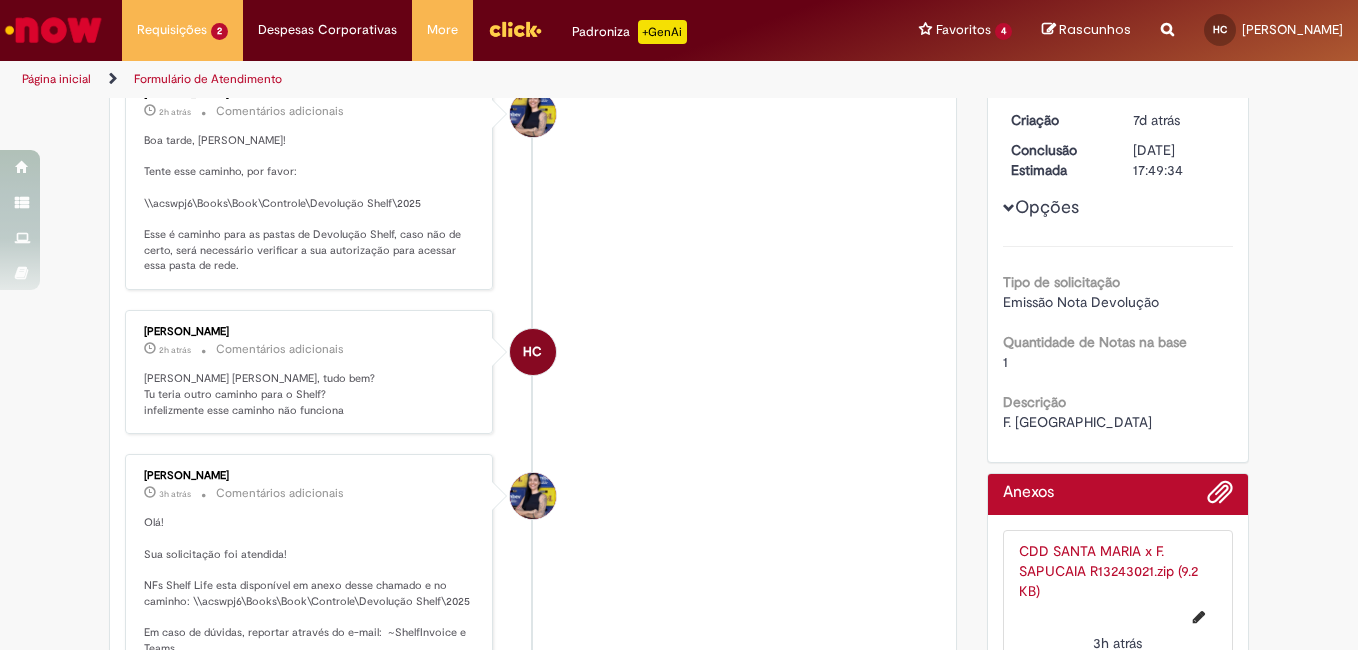 scroll, scrollTop: 600, scrollLeft: 0, axis: vertical 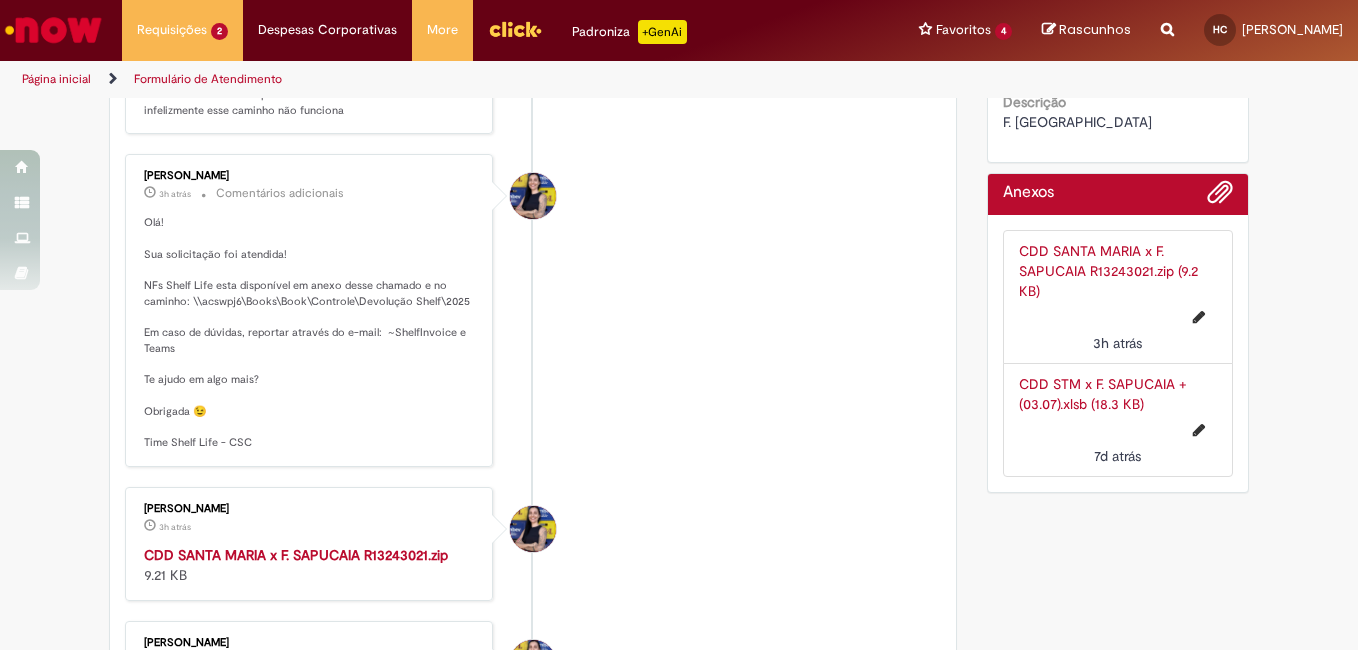 click on "Pular para o conteúdo da página
Requisições   2
Exibir Todas as Solicitações
Emissão de NFs referentes a Shelf Life
7d atrás 7 dias atrás  R13243021
Emissão de NFs referentes a Shelf Life
7d atrás 7 dias atrás  R13242424
Requisições   2
Exibir Todas as Solicitações
Emissão de NFs referentes a Shelf Life
7d atrás 7 dias atrás  R13243021
Emissão de NFs referentes a Shelf Life
7d atrás 7 dias atrás  R13242424
Despesas Corporativas
Minhas Despesas
Solicitar Adiantamento de Viagem
Solicitar Reembolso
Despesas Corporativas
Minhas Despesas
Solicitar Adiantamento de Viagem
Solicitar Reembolso
More" at bounding box center (679, 325) 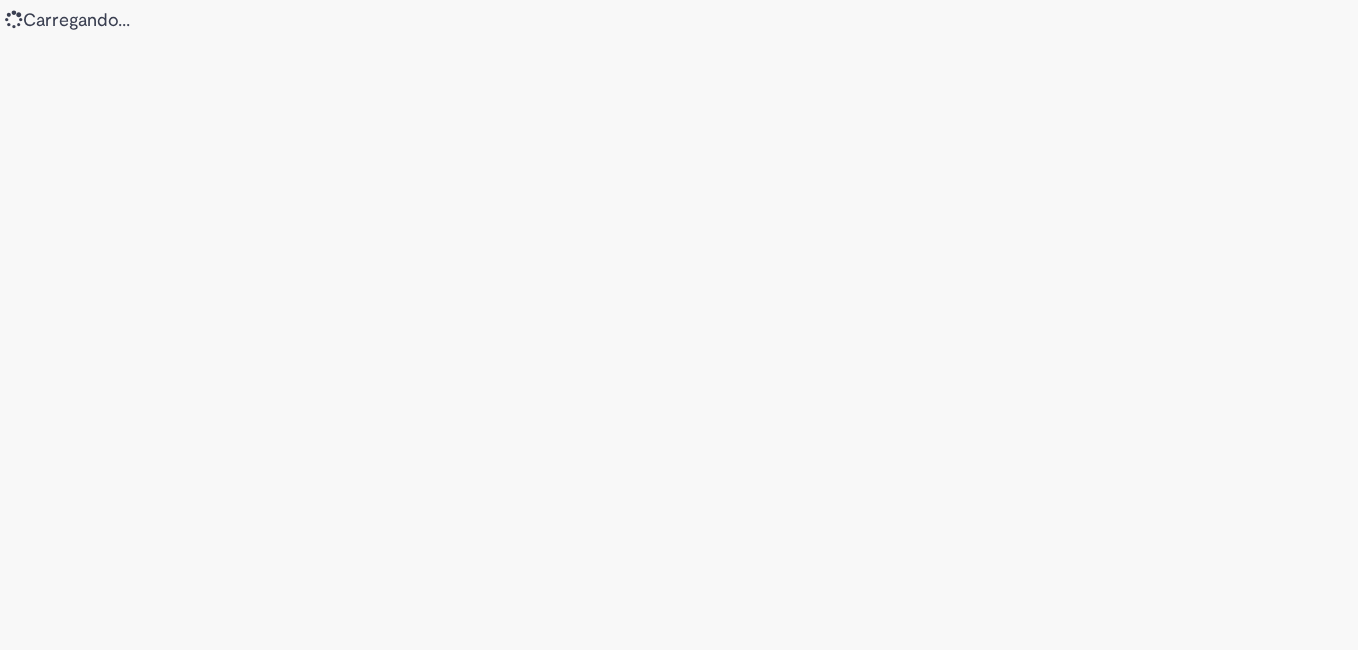 scroll, scrollTop: 0, scrollLeft: 0, axis: both 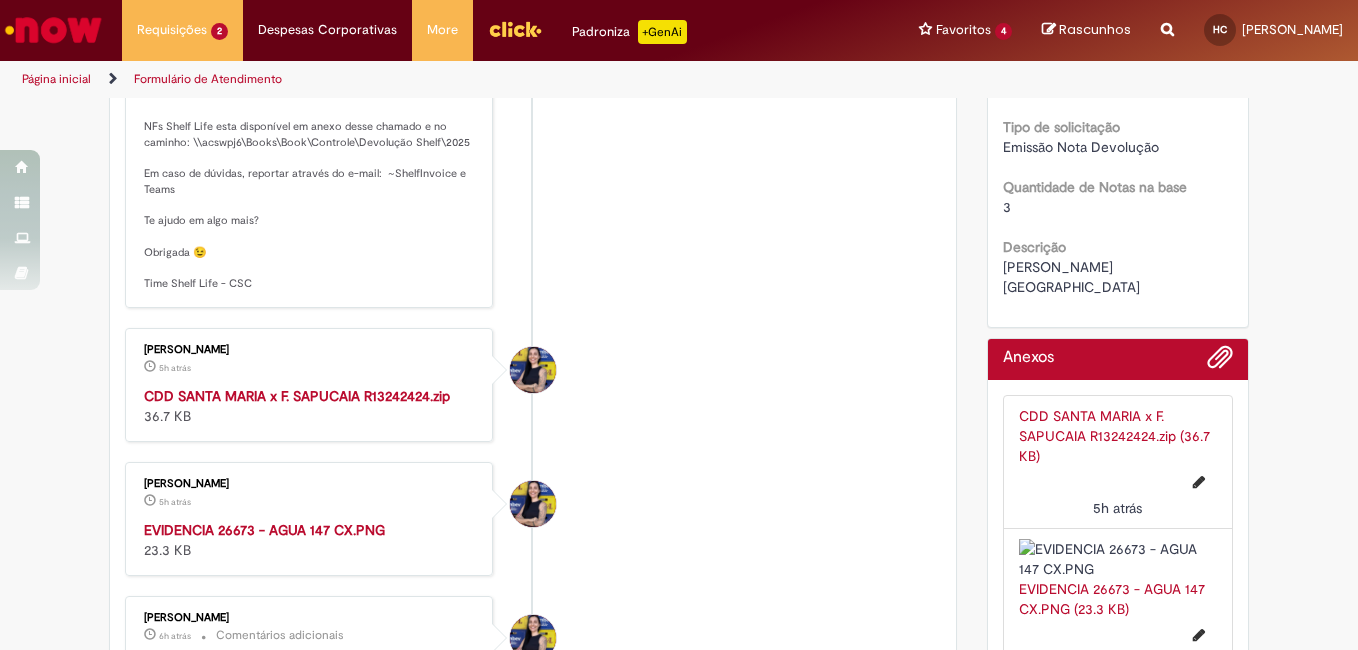 click on "CDD SANTA MARIA x F. SAPUCAIA R13242424.zip" at bounding box center [297, 396] 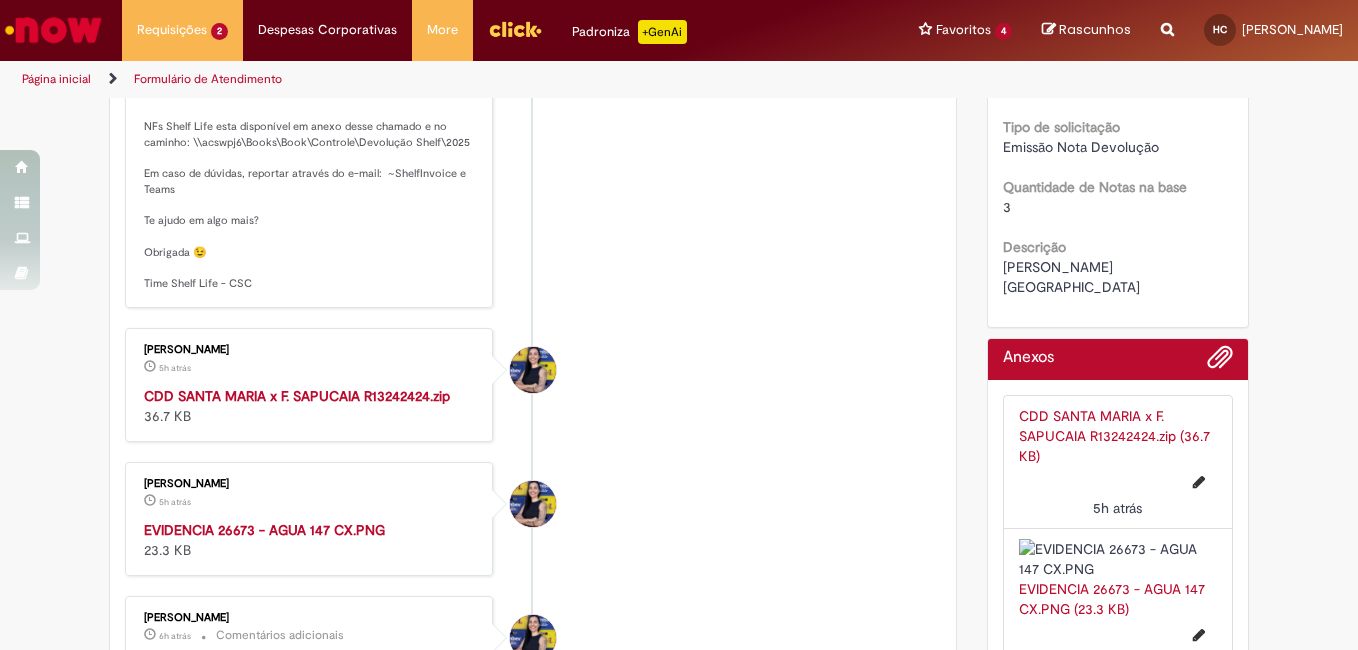 scroll, scrollTop: 655, scrollLeft: 0, axis: vertical 